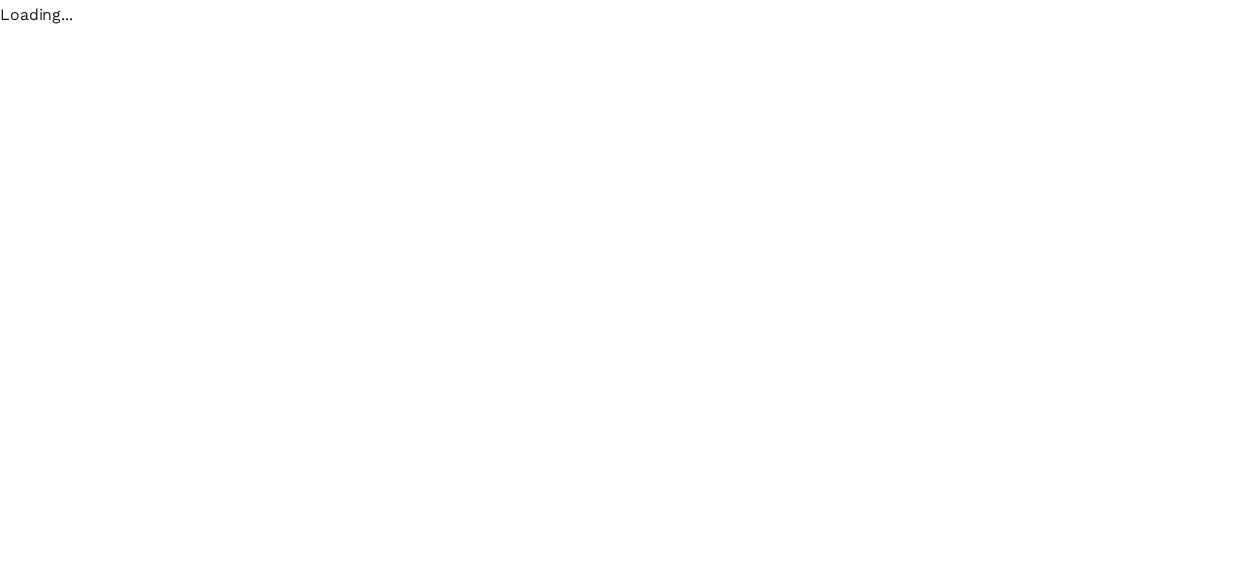scroll, scrollTop: 0, scrollLeft: 0, axis: both 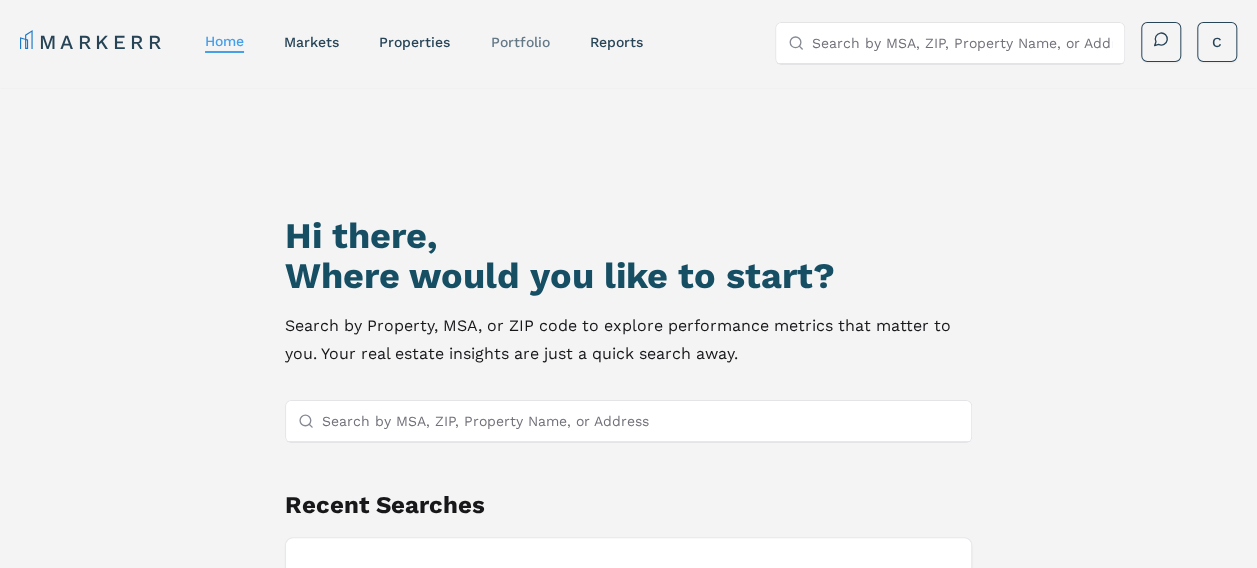 click on "Portfolio" at bounding box center [519, 42] 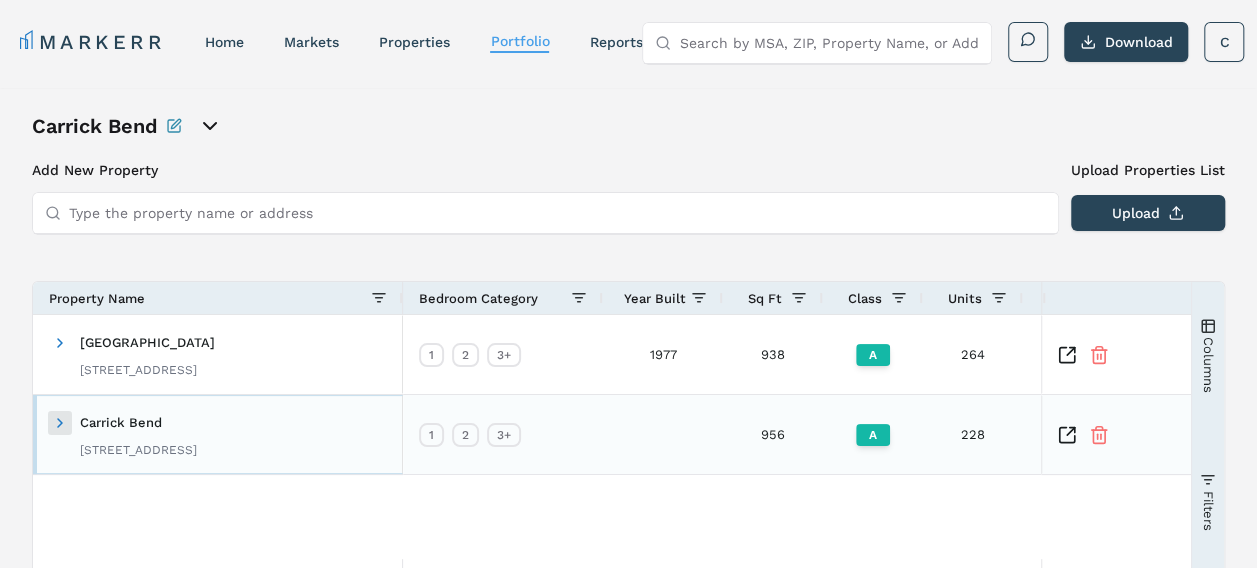 click at bounding box center [60, 423] 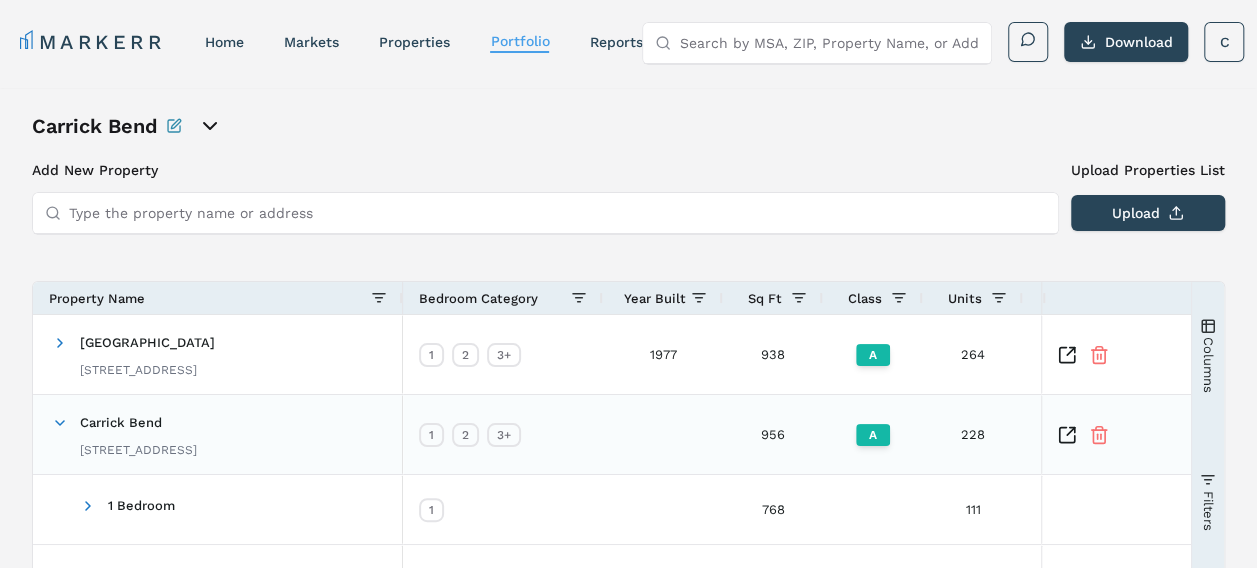 click 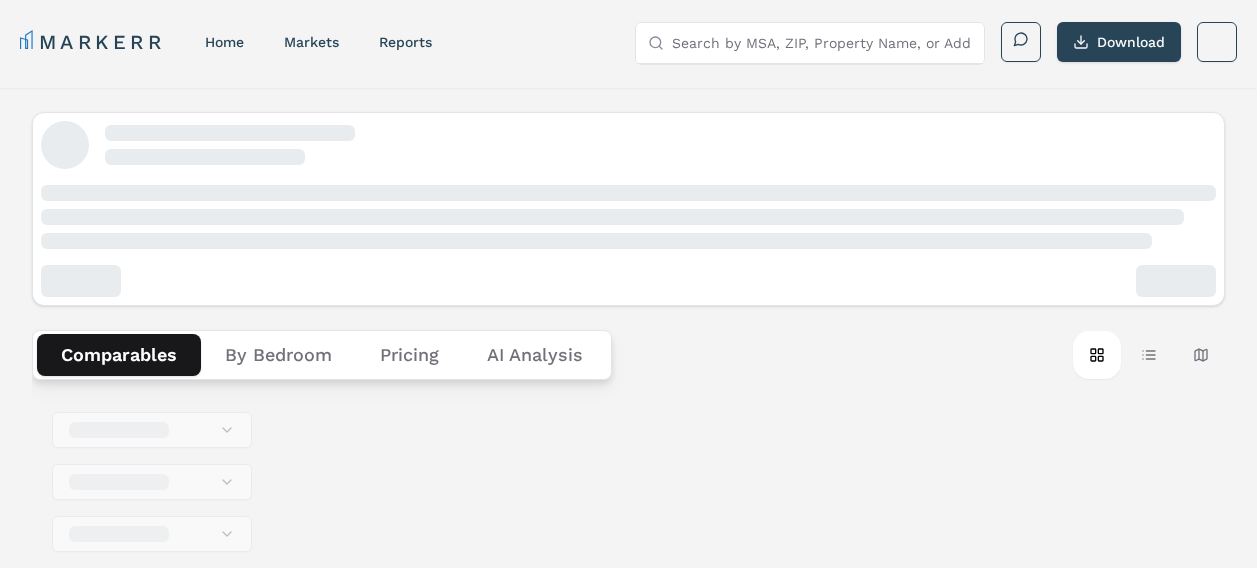 scroll, scrollTop: 0, scrollLeft: 0, axis: both 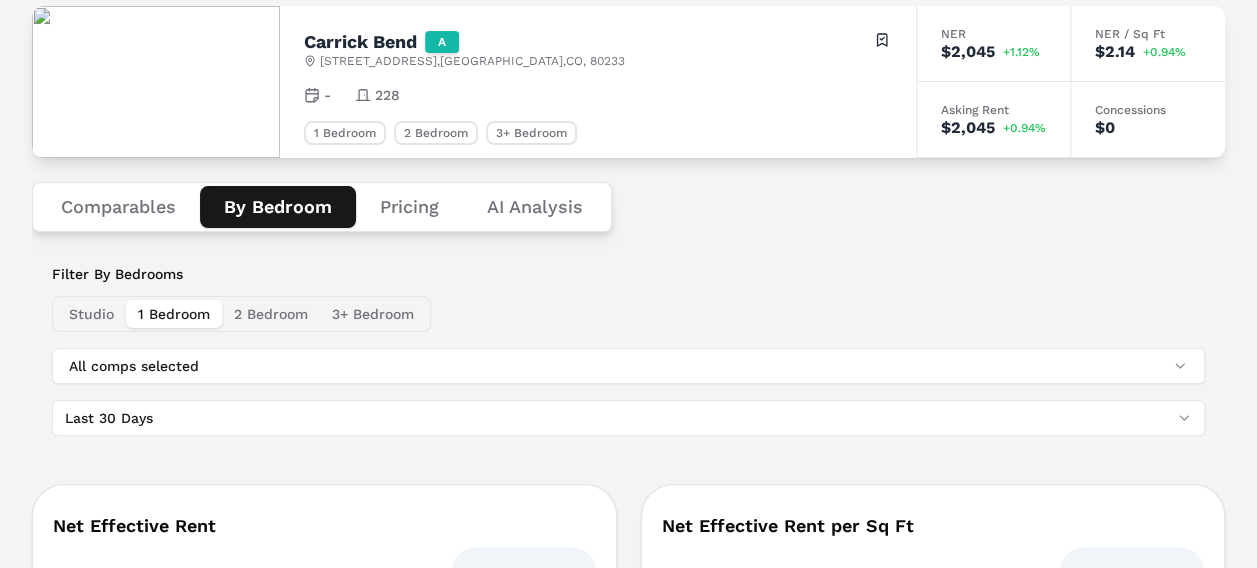 click on "By Bedroom" at bounding box center (278, 207) 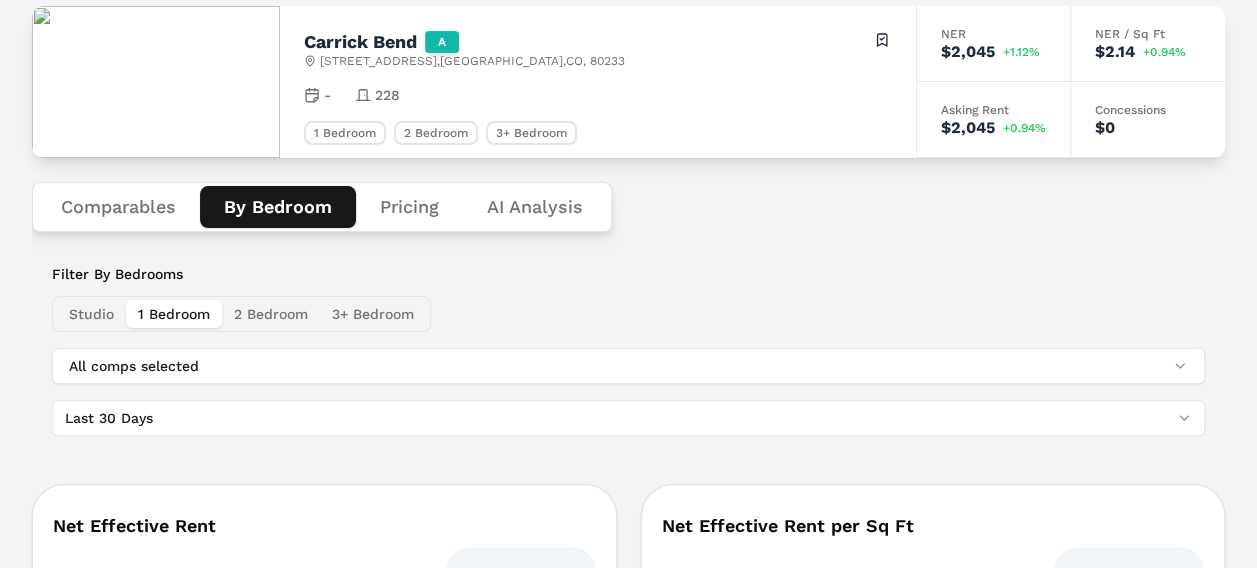 click on "Pricing" at bounding box center (409, 207) 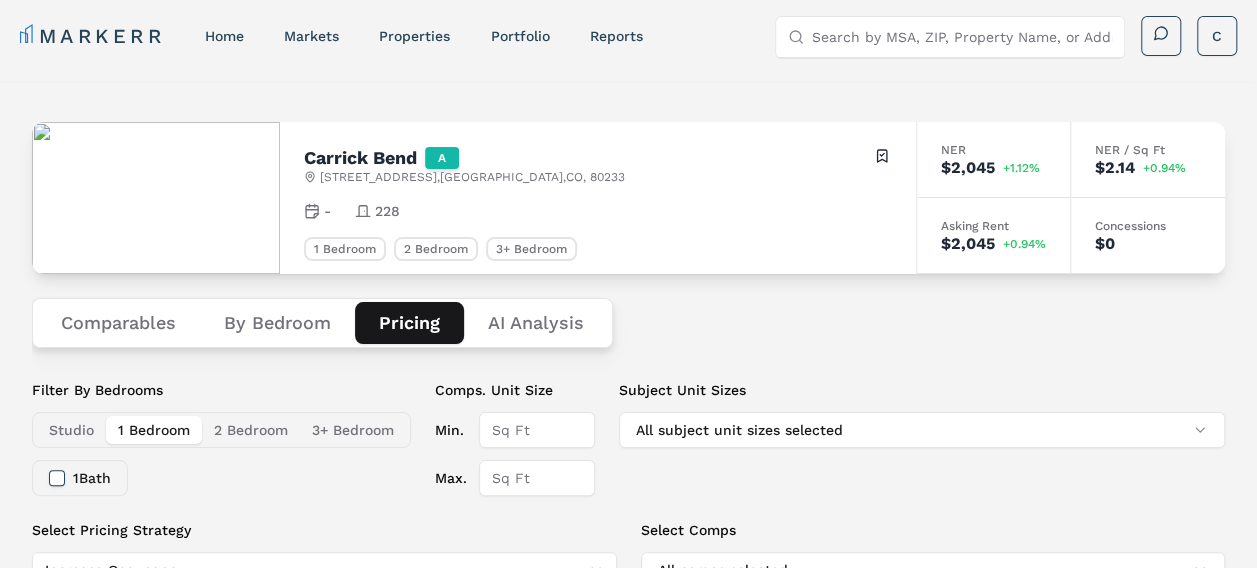 scroll, scrollTop: 0, scrollLeft: 0, axis: both 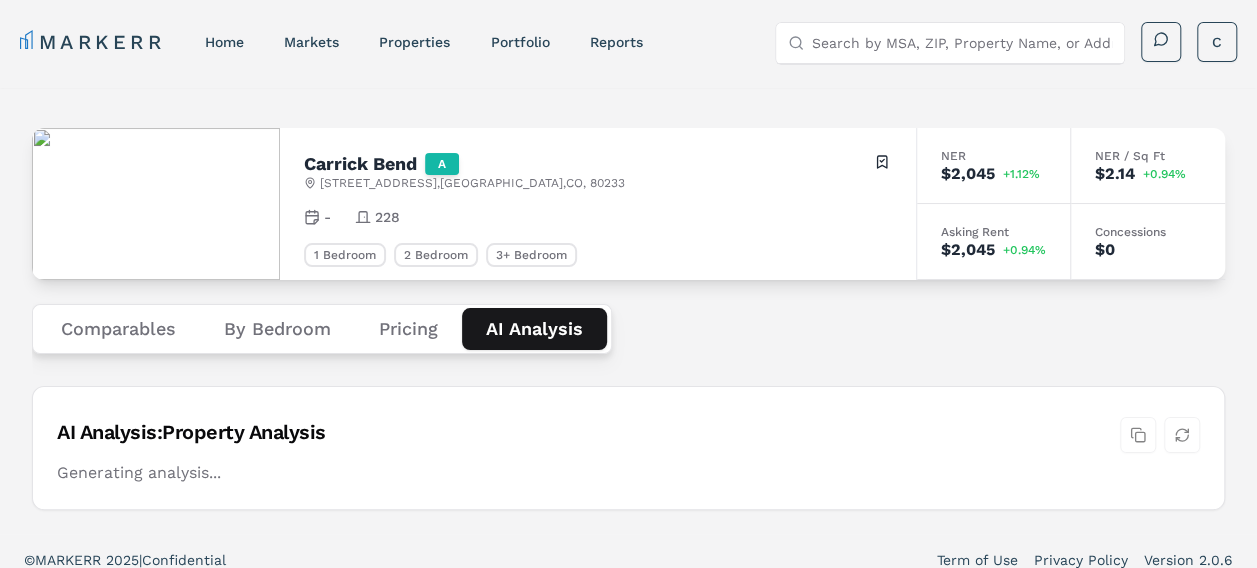 click on "AI Analysis" at bounding box center [534, 329] 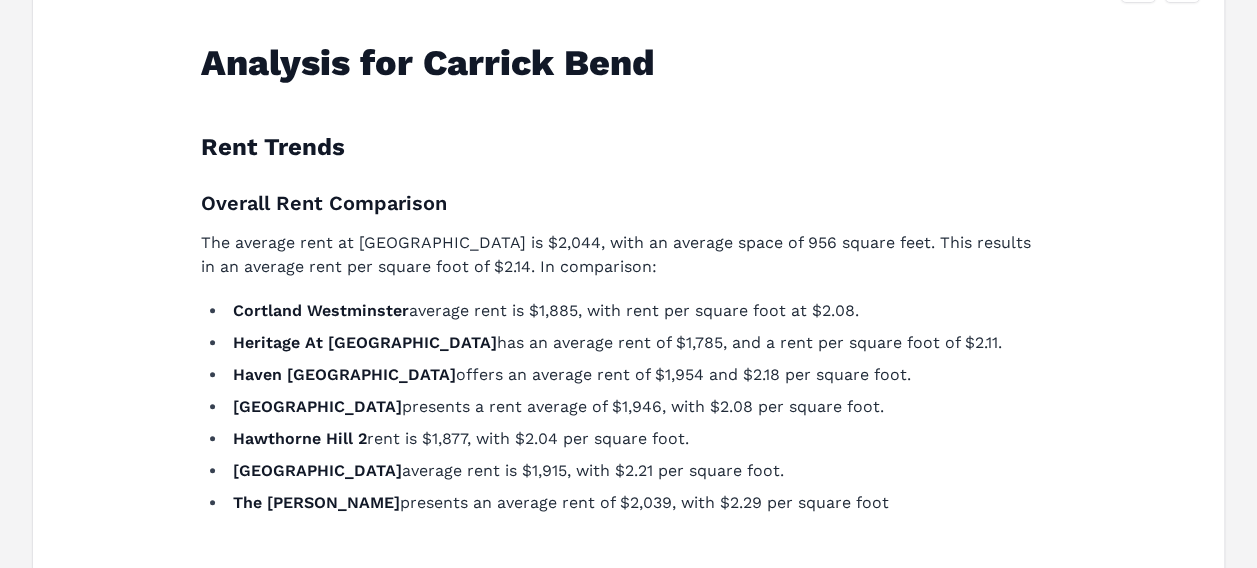 scroll, scrollTop: 458, scrollLeft: 0, axis: vertical 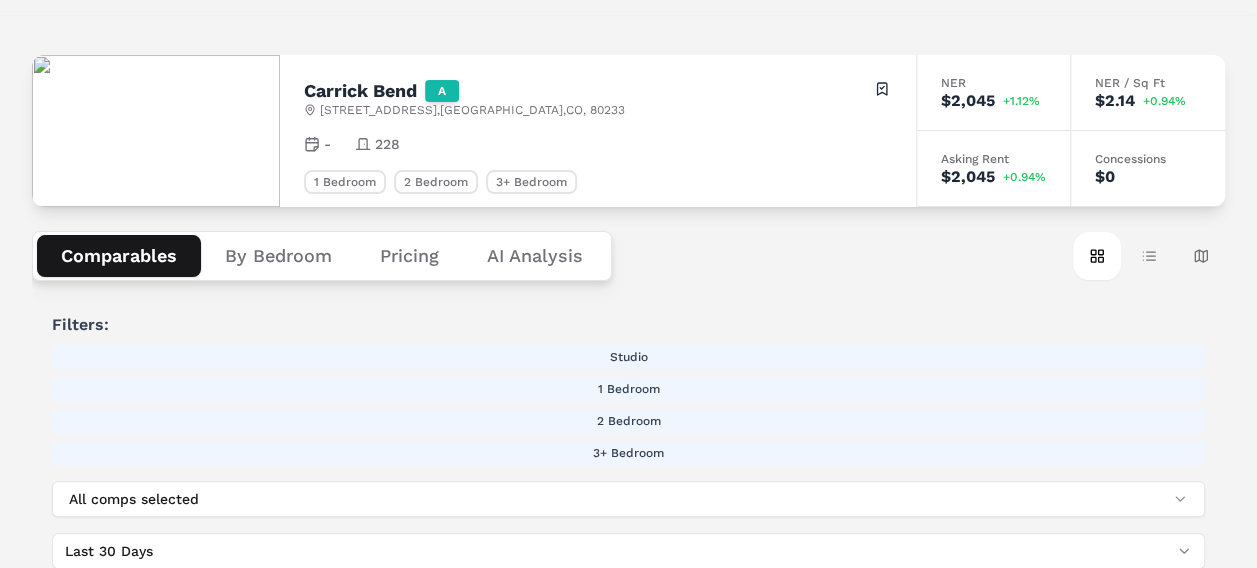 click on "Comparables" at bounding box center (119, 256) 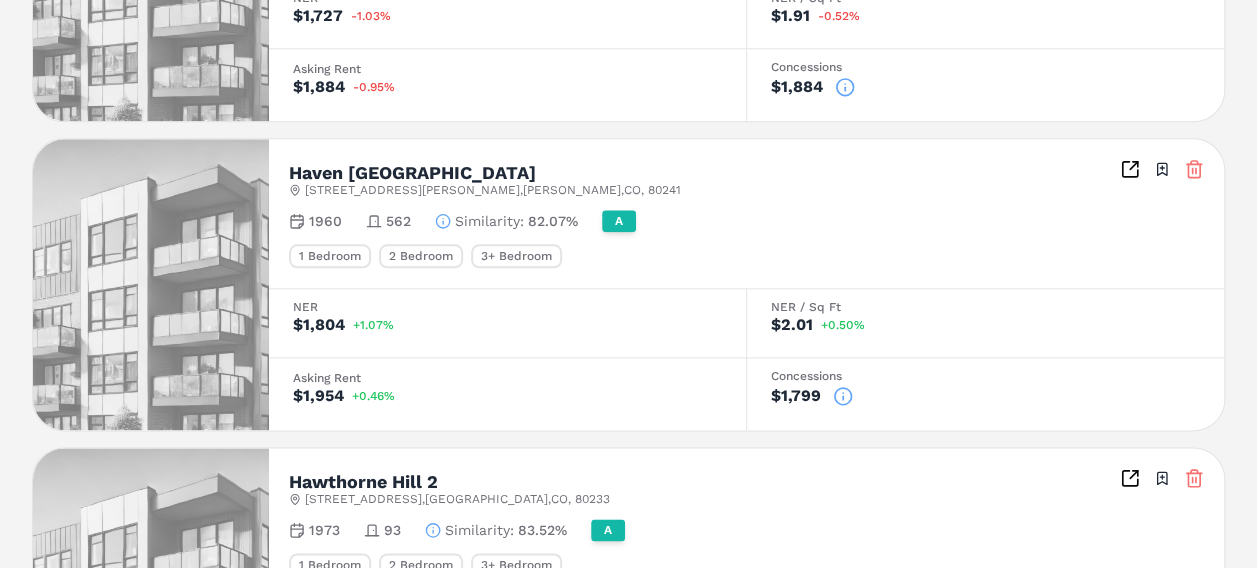 scroll, scrollTop: 1588, scrollLeft: 0, axis: vertical 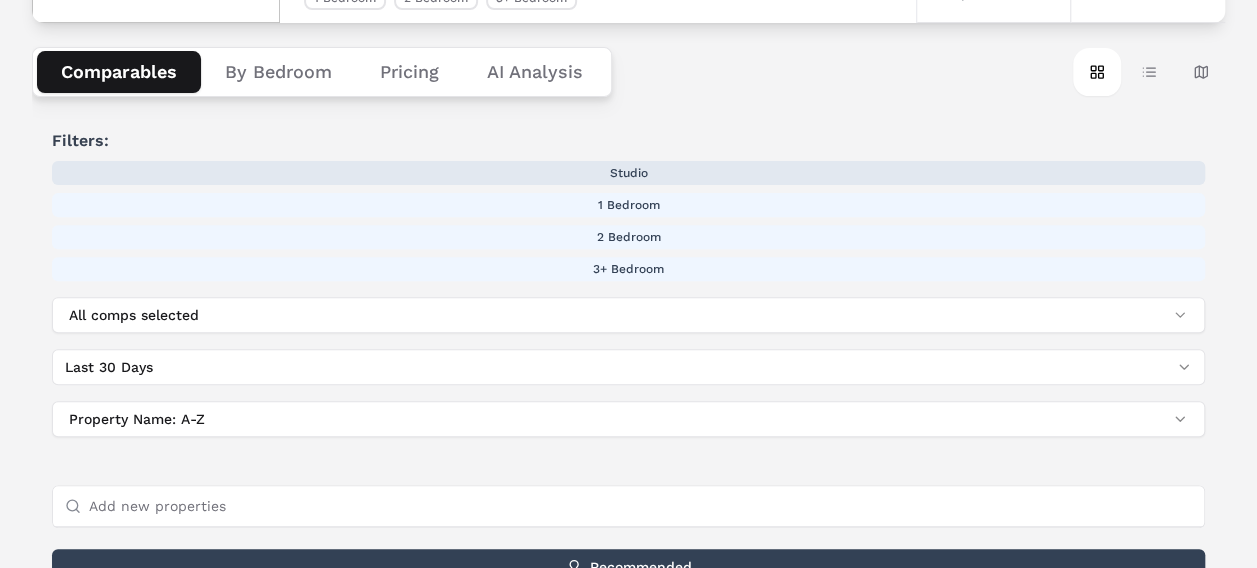 click on "Studio" at bounding box center (628, 173) 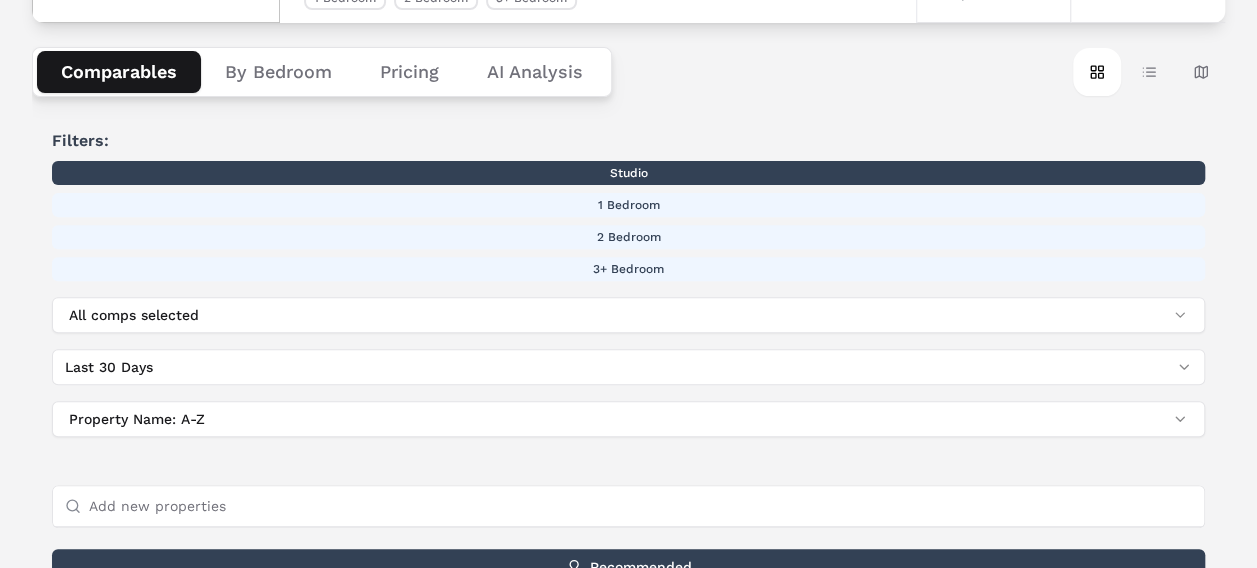 click on "Studio" at bounding box center [628, 173] 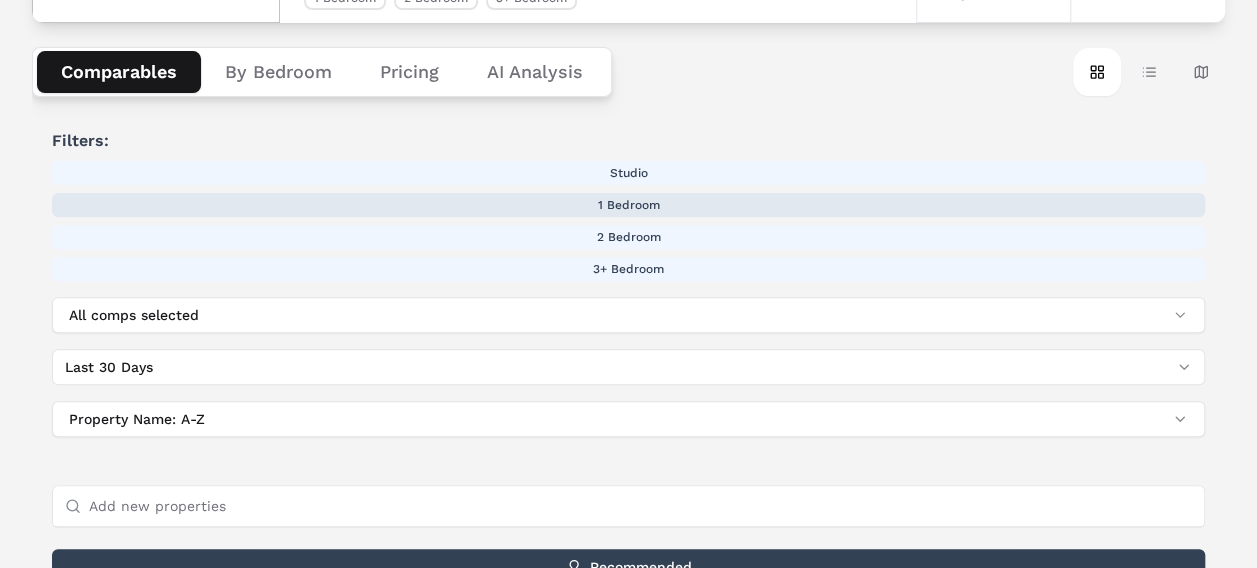 click on "1 Bedroom" at bounding box center (628, 205) 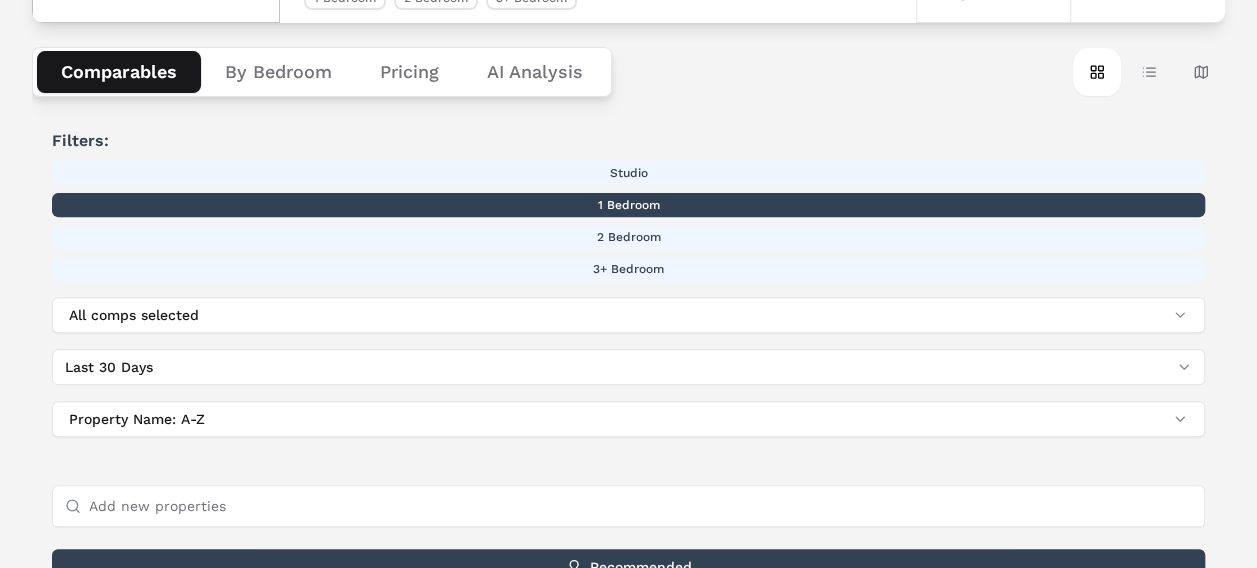 click on "1 Bedroom" at bounding box center [628, 205] 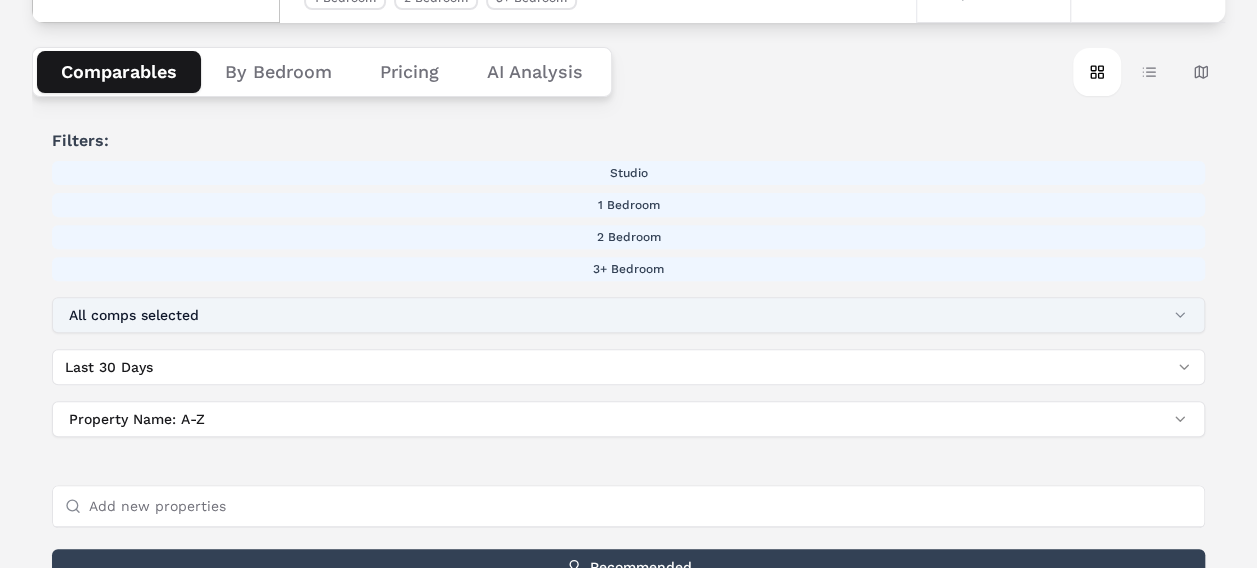 click on "All comps selected" at bounding box center [628, 315] 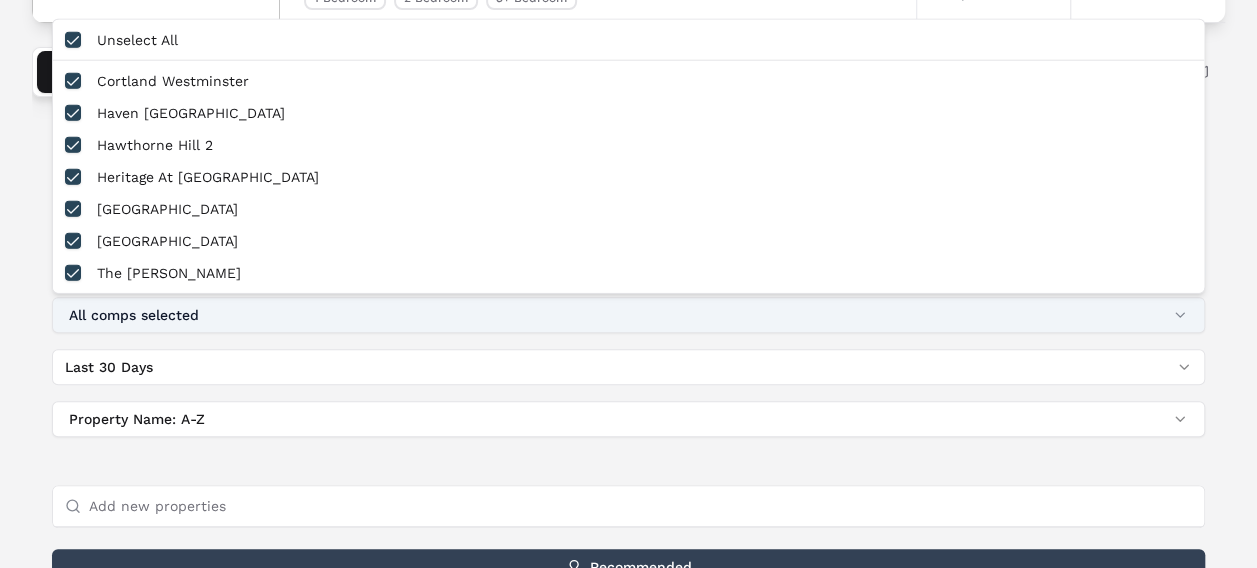 click on "All comps selected" at bounding box center [628, 315] 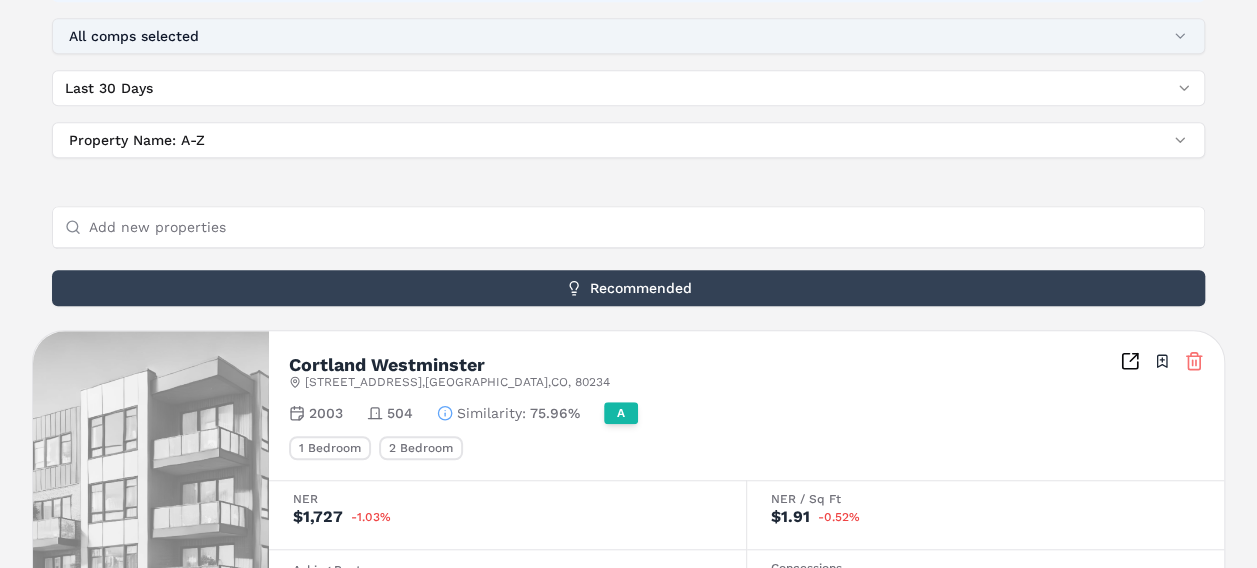 scroll, scrollTop: 537, scrollLeft: 0, axis: vertical 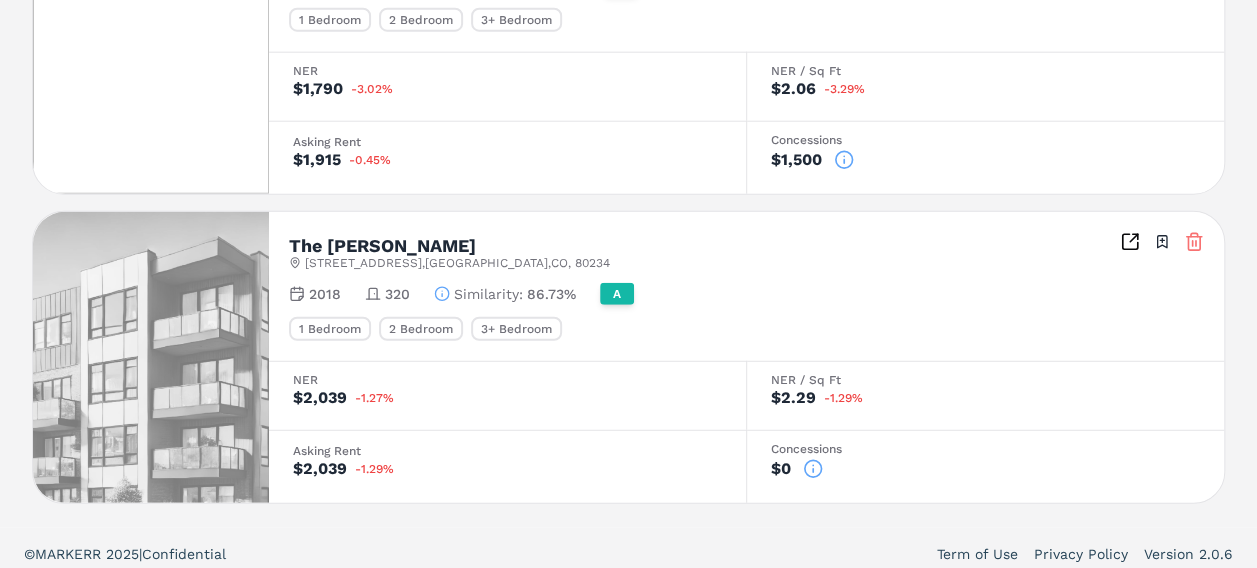 click on "2 Bedroom" at bounding box center (421, 329) 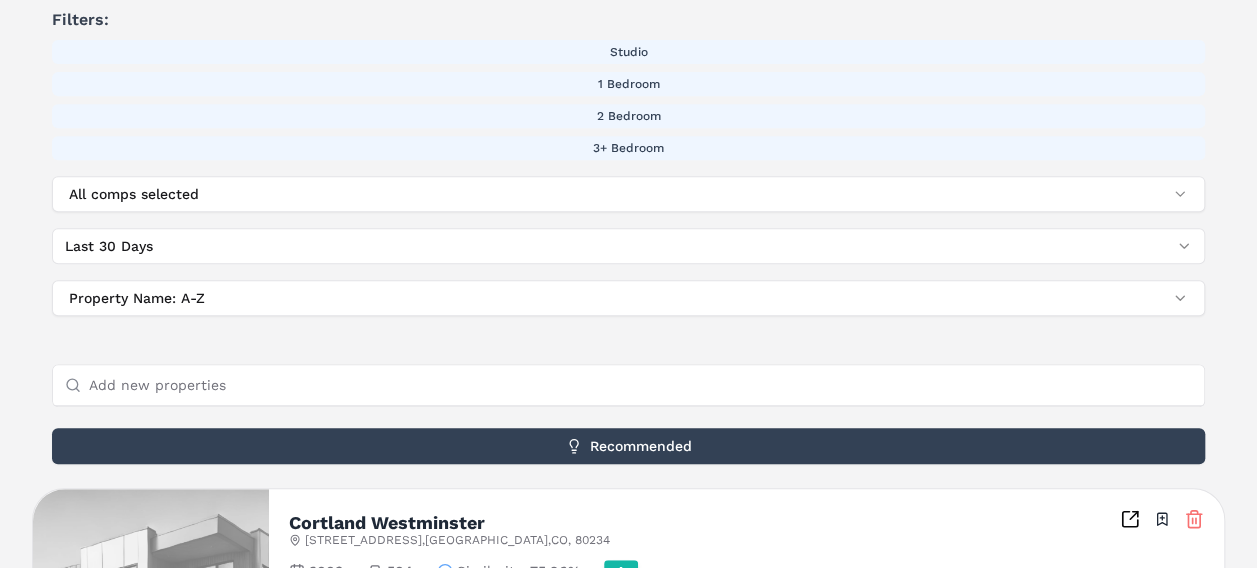 scroll, scrollTop: 377, scrollLeft: 0, axis: vertical 